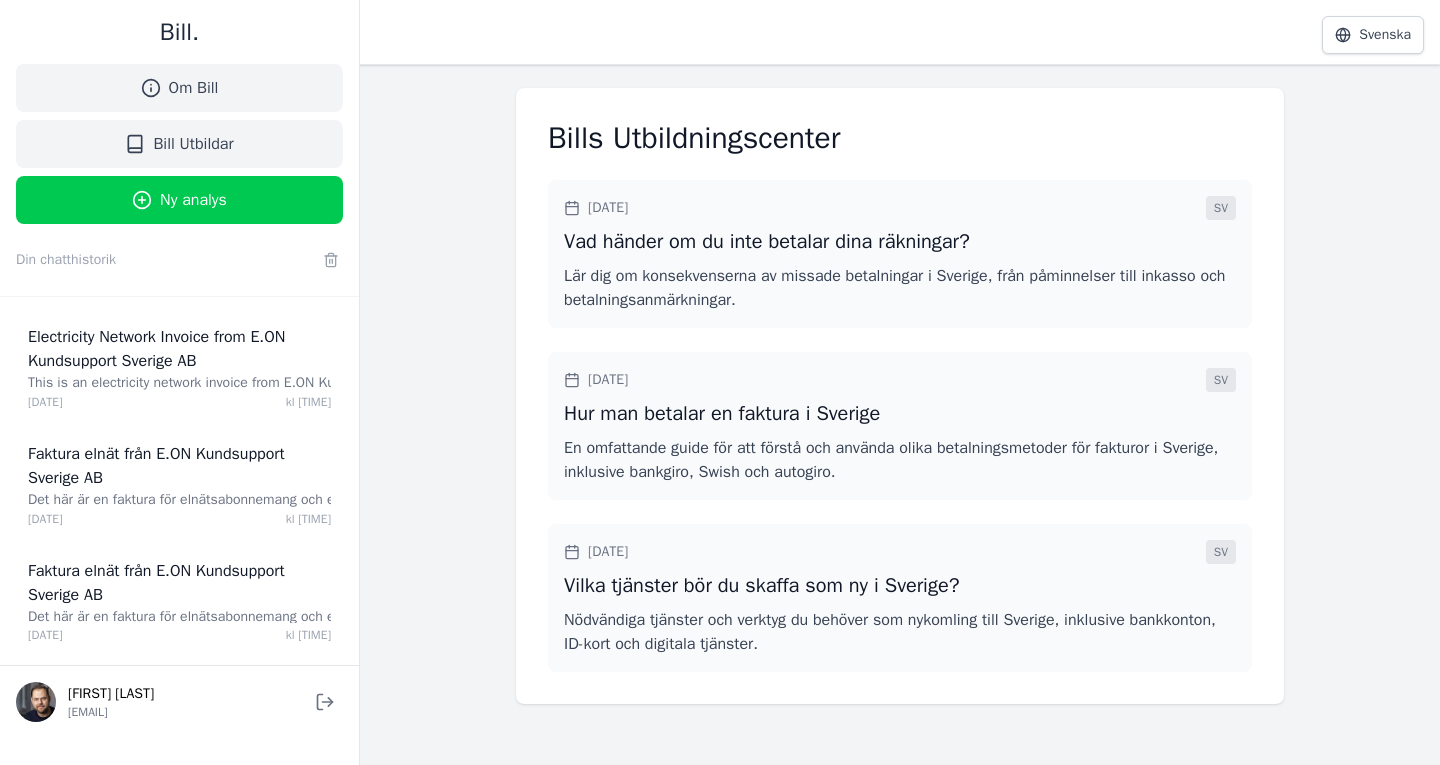 scroll, scrollTop: 0, scrollLeft: 0, axis: both 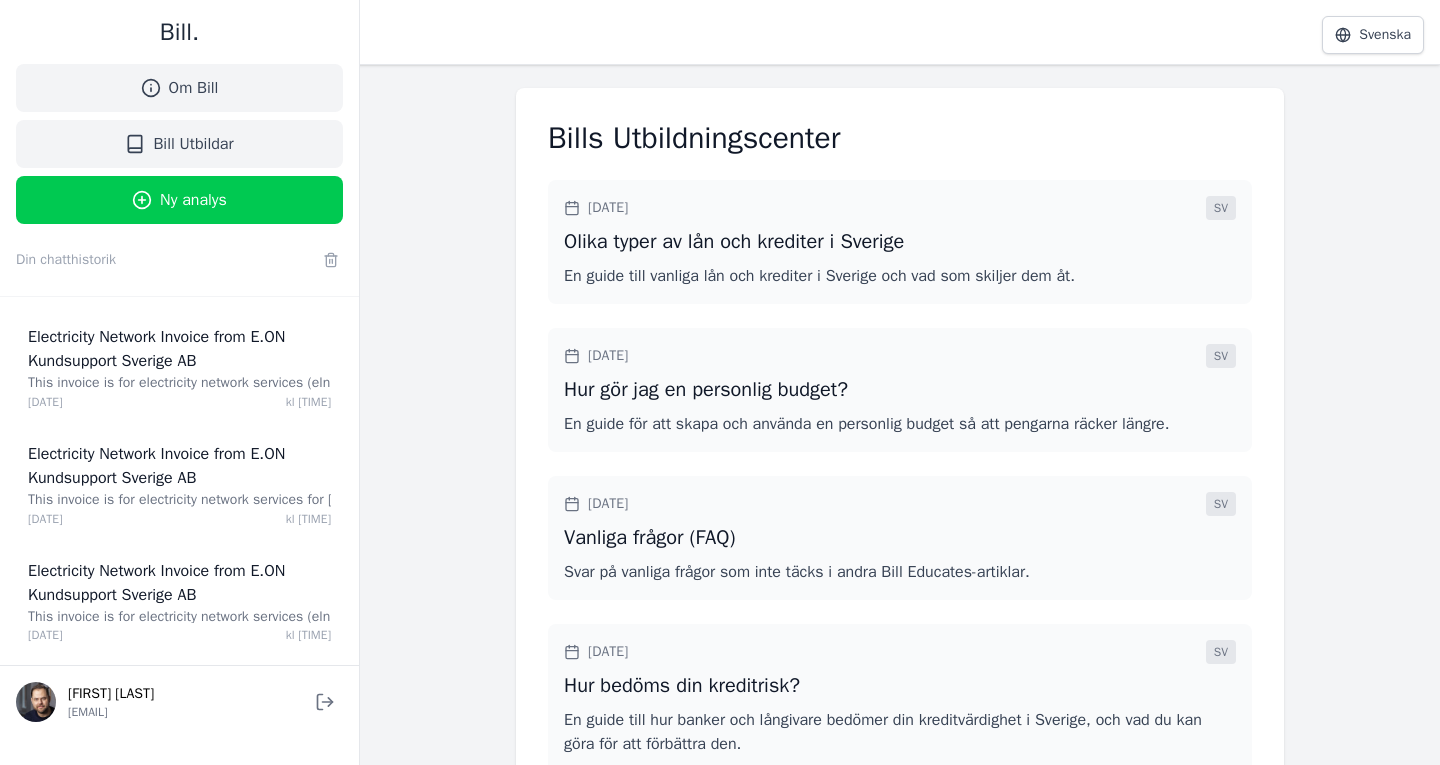 click on "Ny analys" at bounding box center (193, 200) 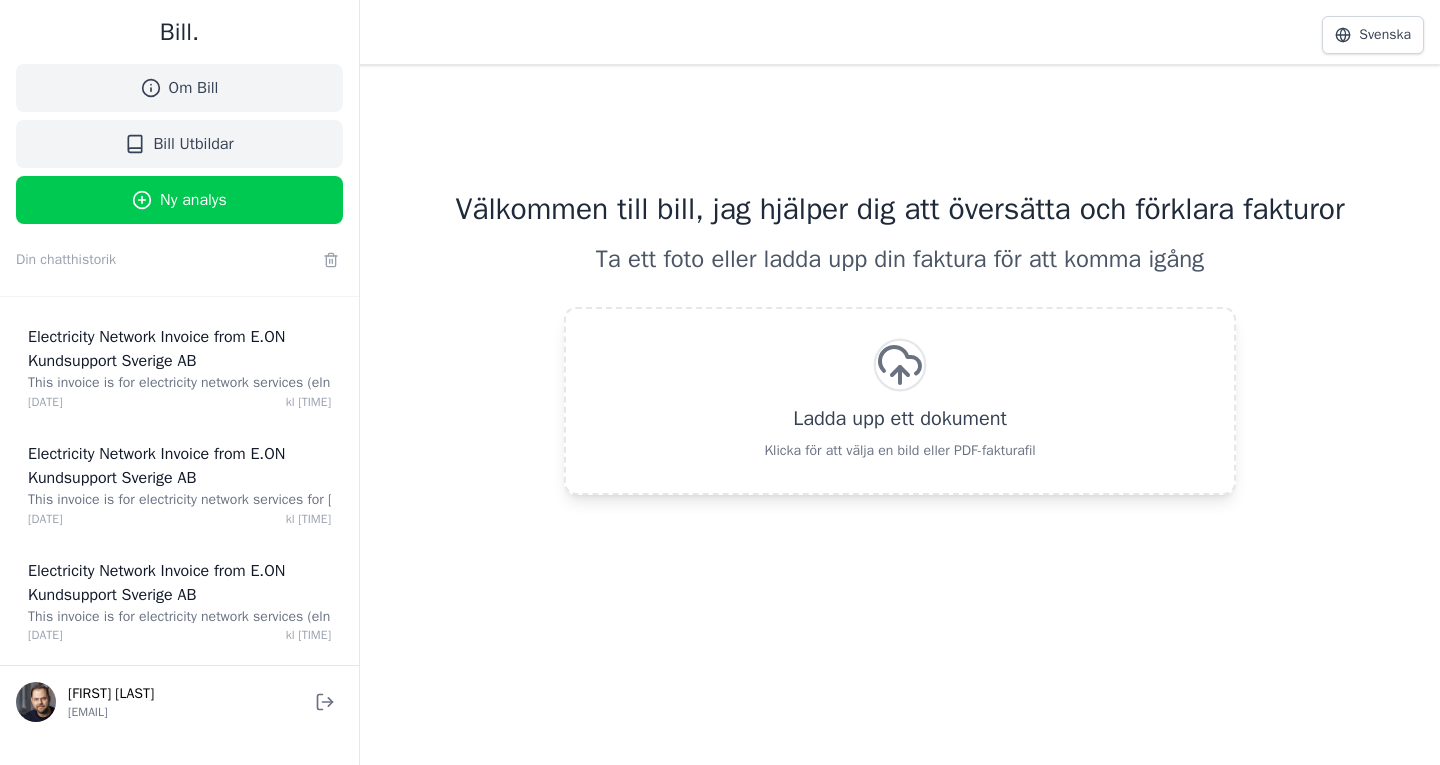 click on "Om Bill" at bounding box center (194, 88) 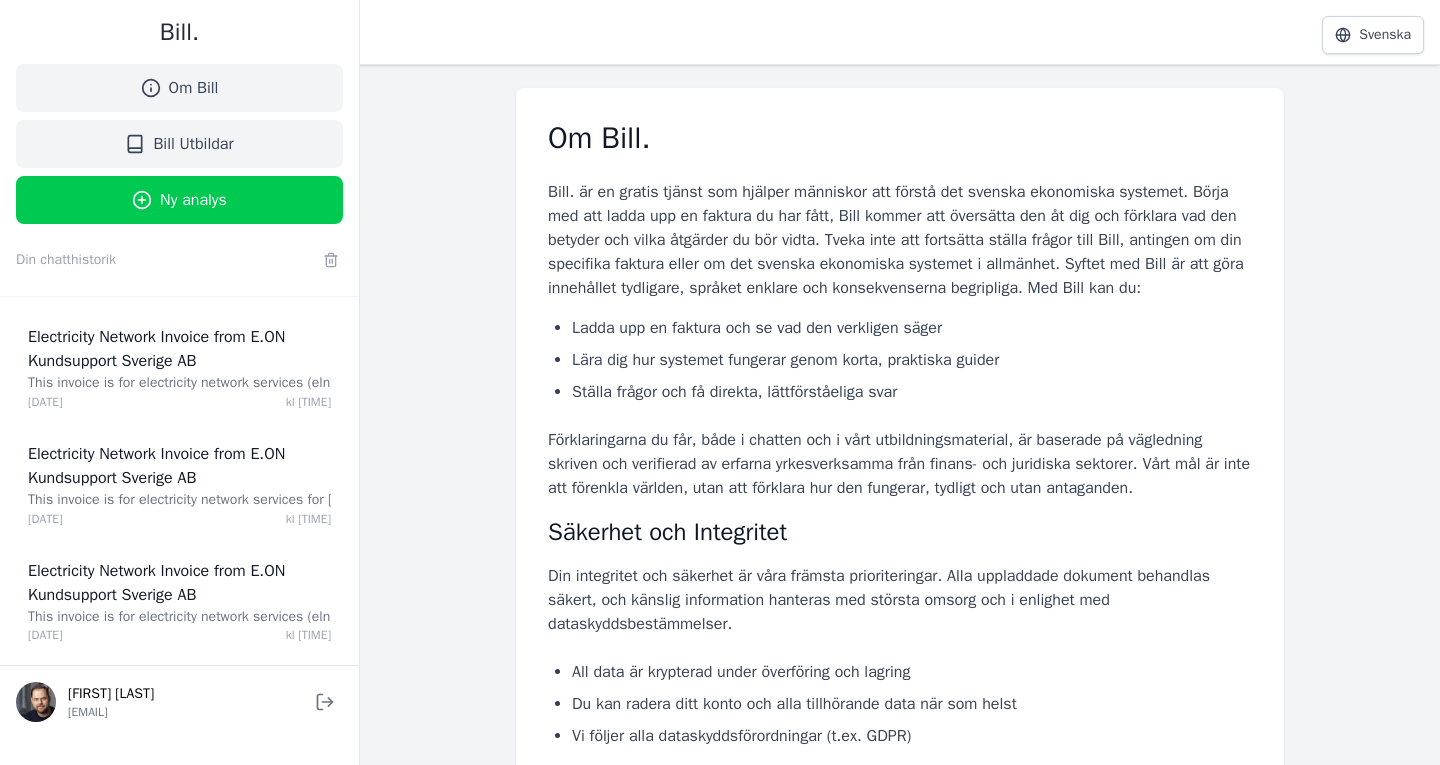 click on "Svenska" at bounding box center [1373, 35] 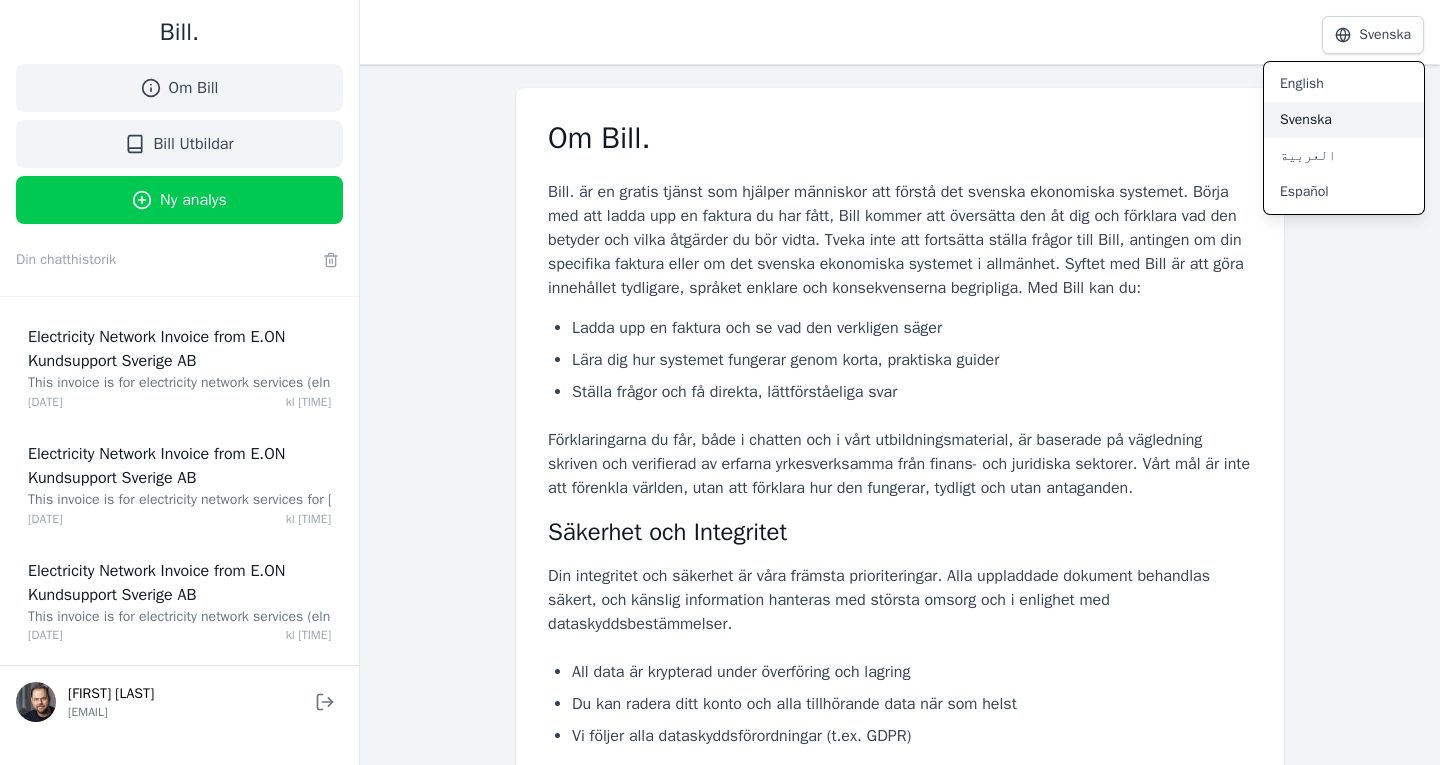 click on "English" at bounding box center (1344, 84) 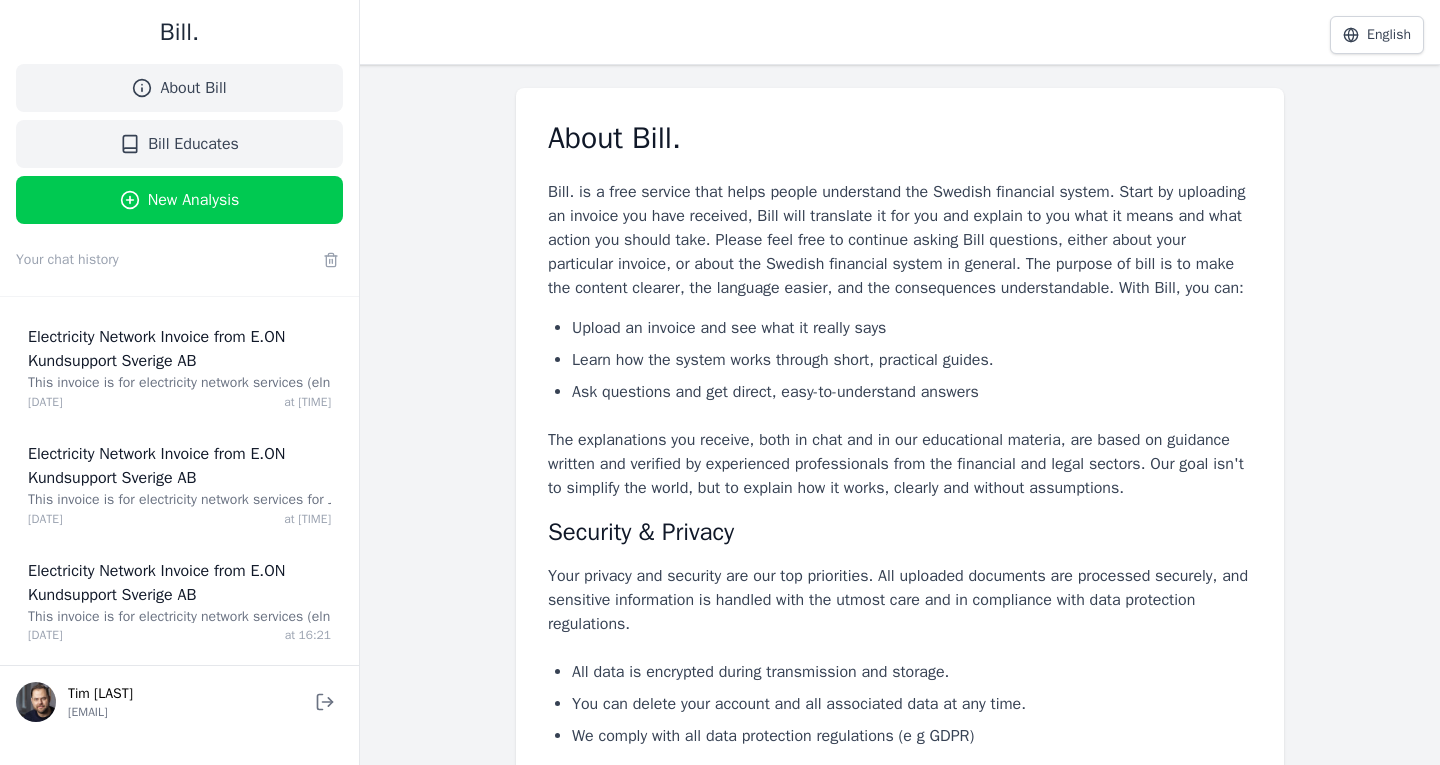 scroll, scrollTop: 0, scrollLeft: 0, axis: both 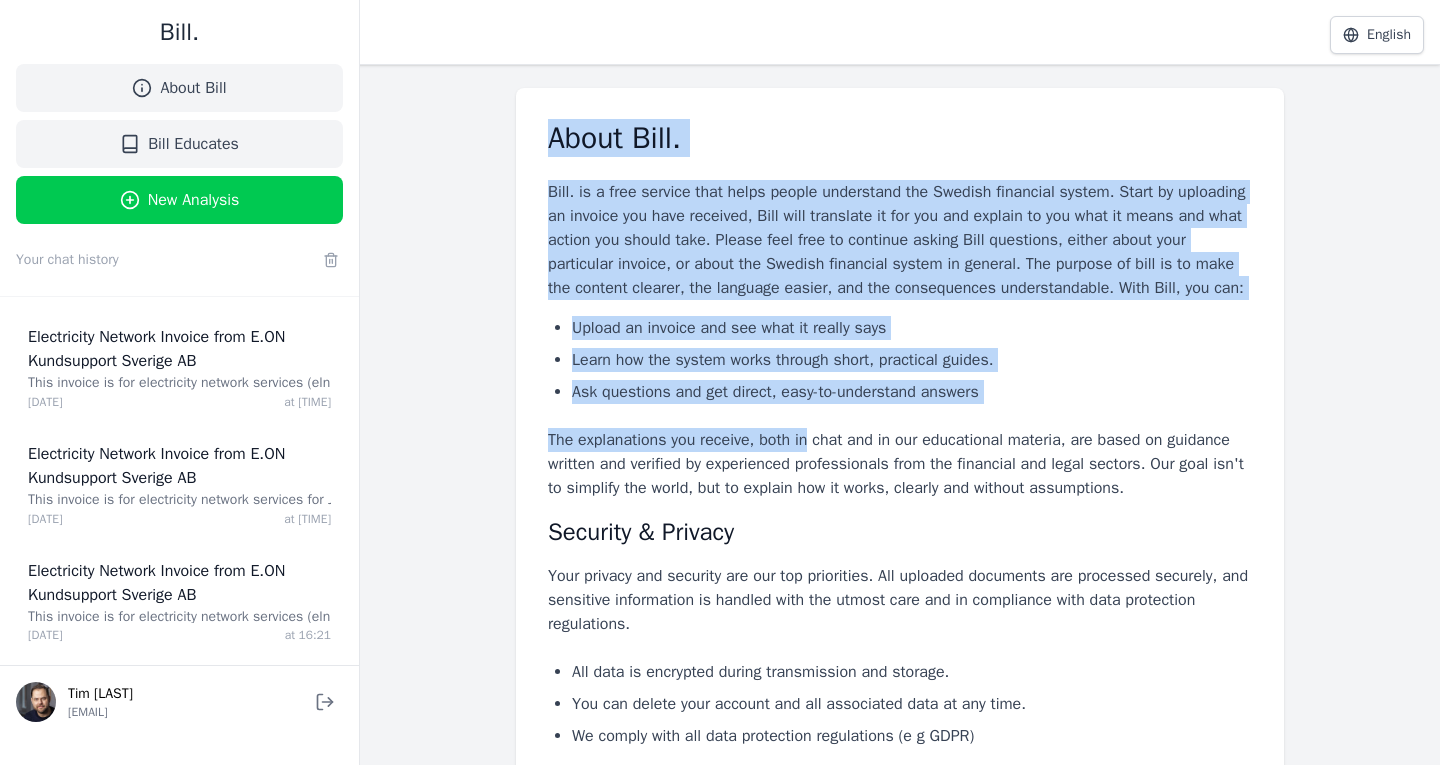 drag, startPoint x: 547, startPoint y: 142, endPoint x: 798, endPoint y: 428, distance: 380.522 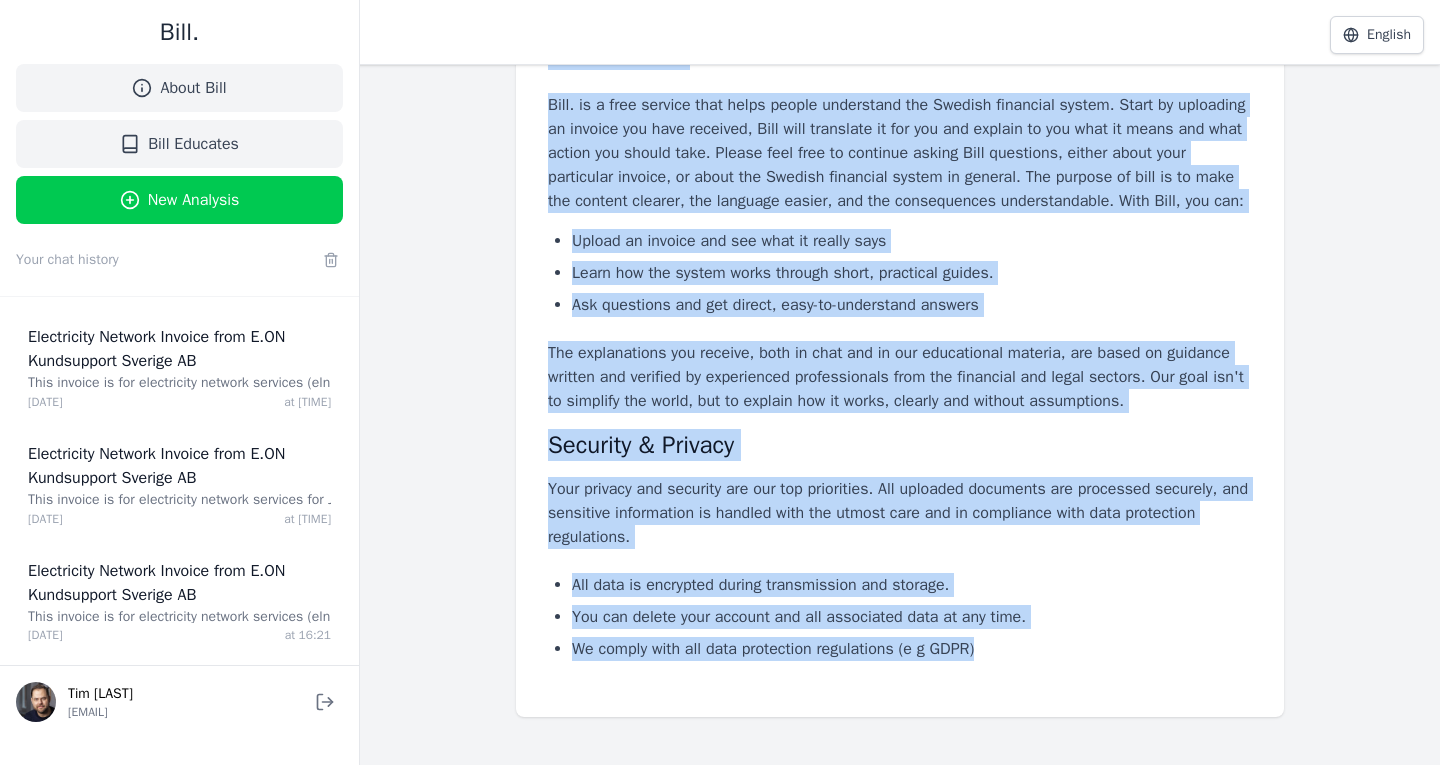 click on "We comply with all data protection regulations (e g GDPR)" at bounding box center (912, 305) 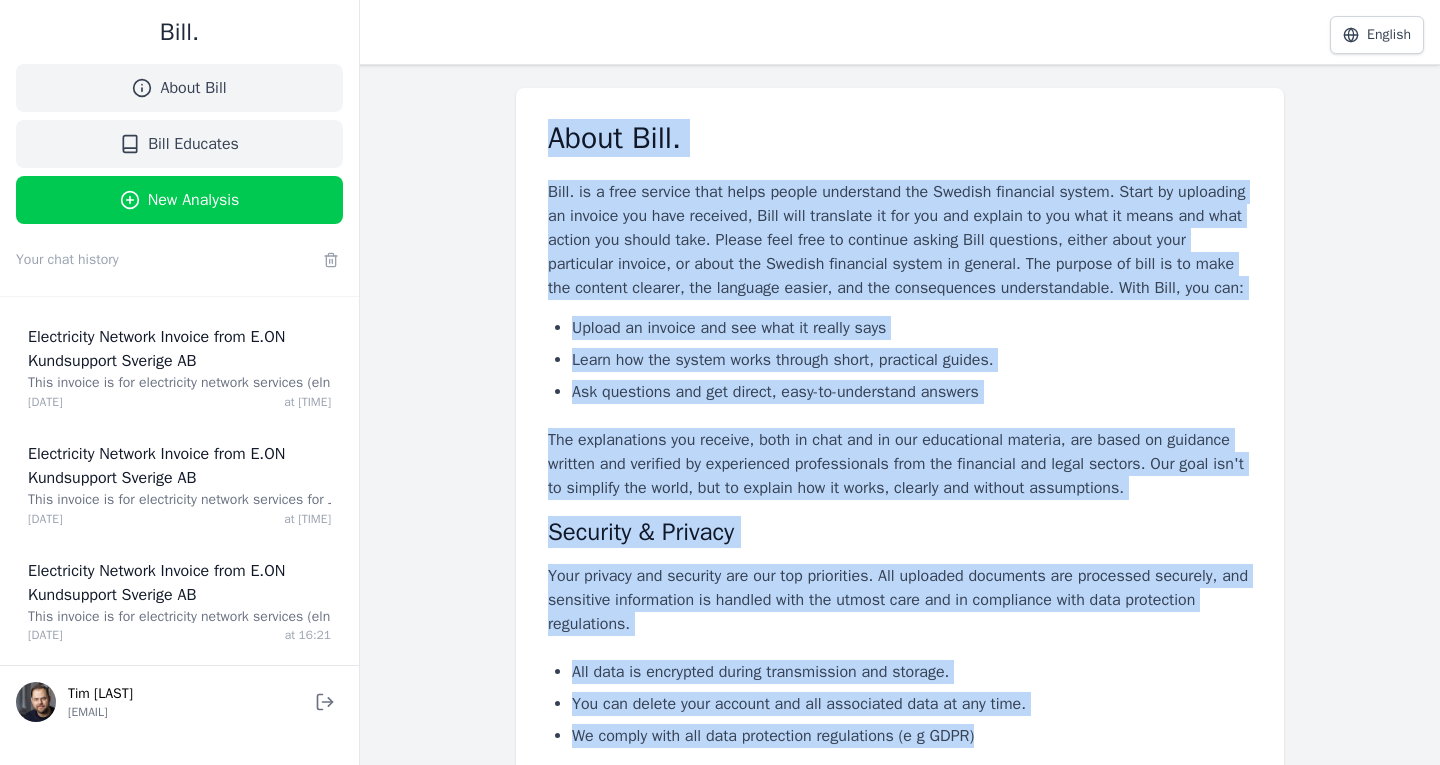 click on "English" at bounding box center (1377, 35) 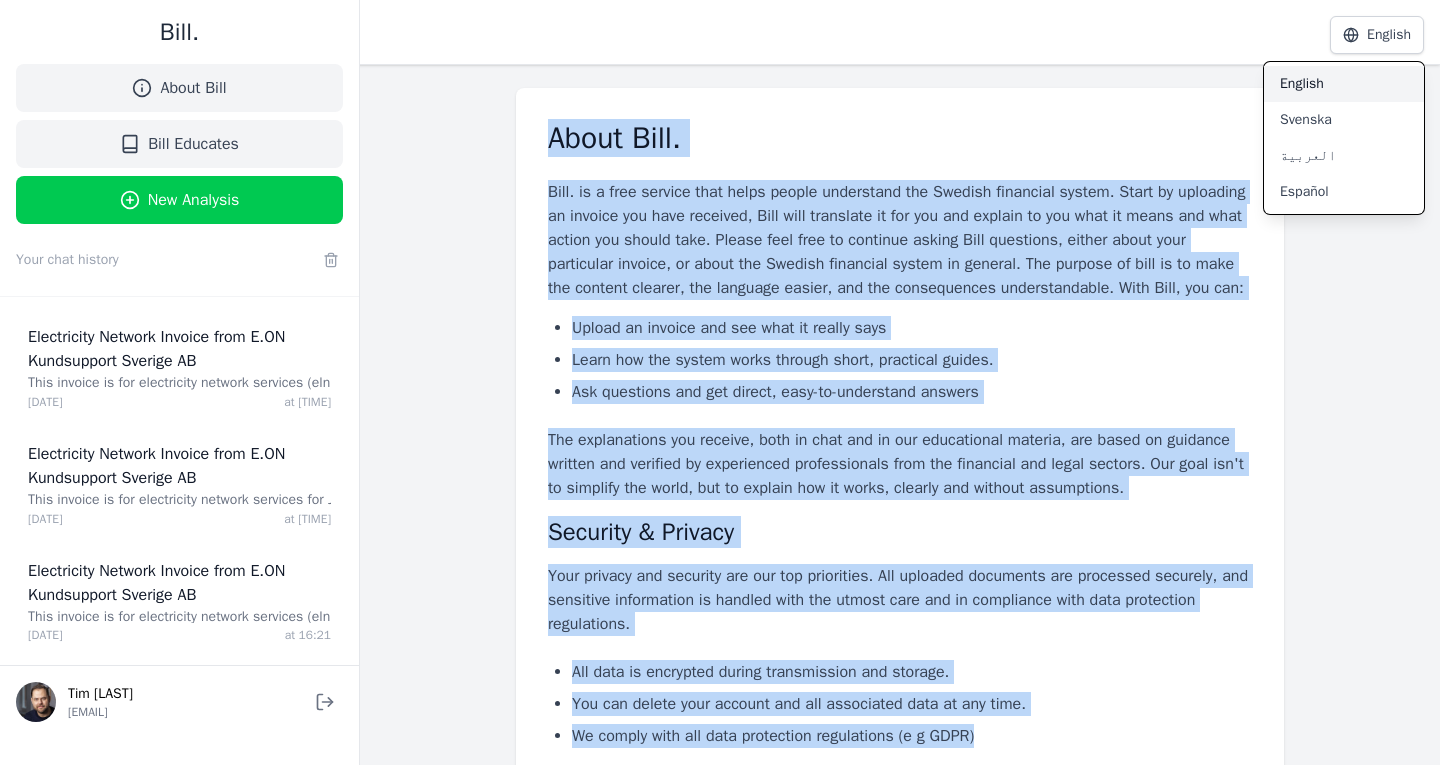 click on "Svenska" at bounding box center [1344, 120] 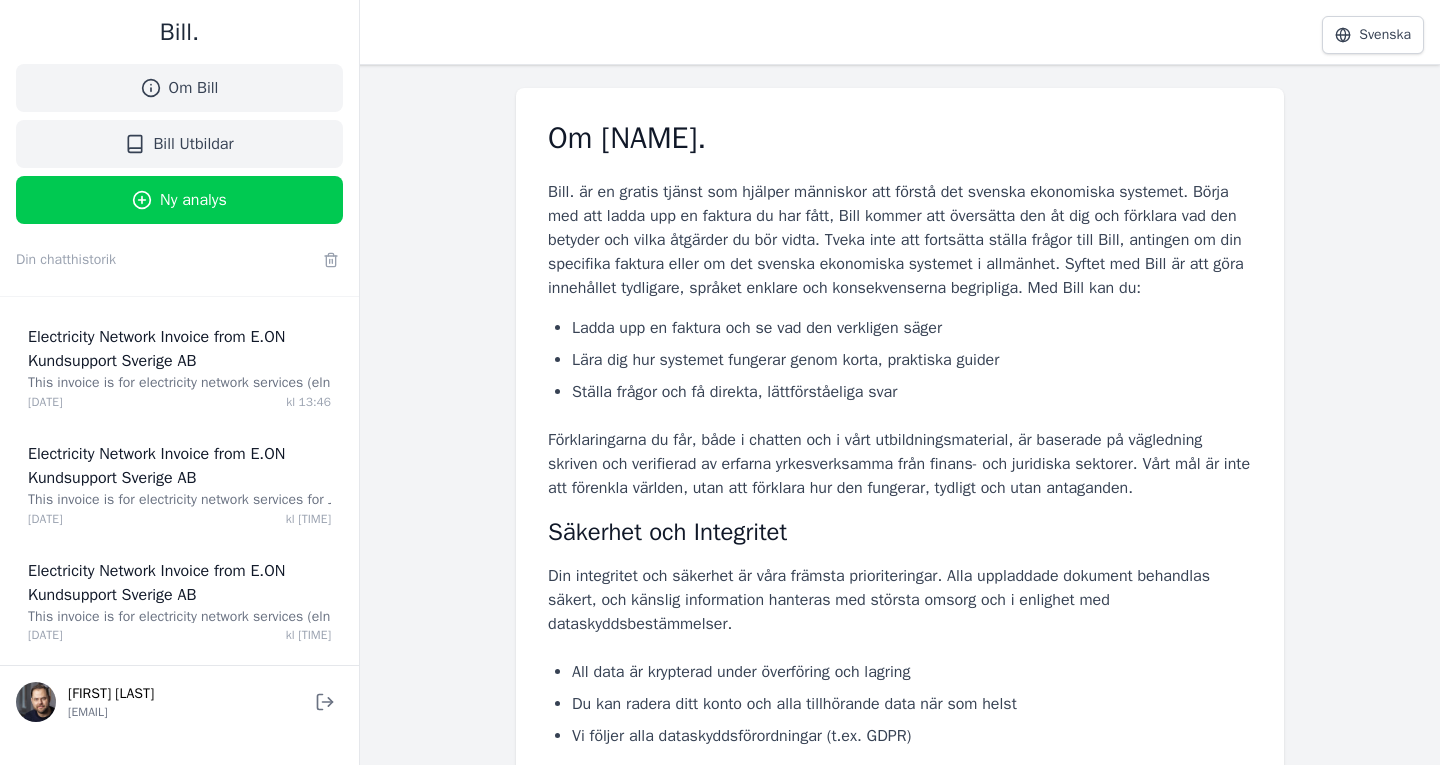 scroll, scrollTop: 0, scrollLeft: 0, axis: both 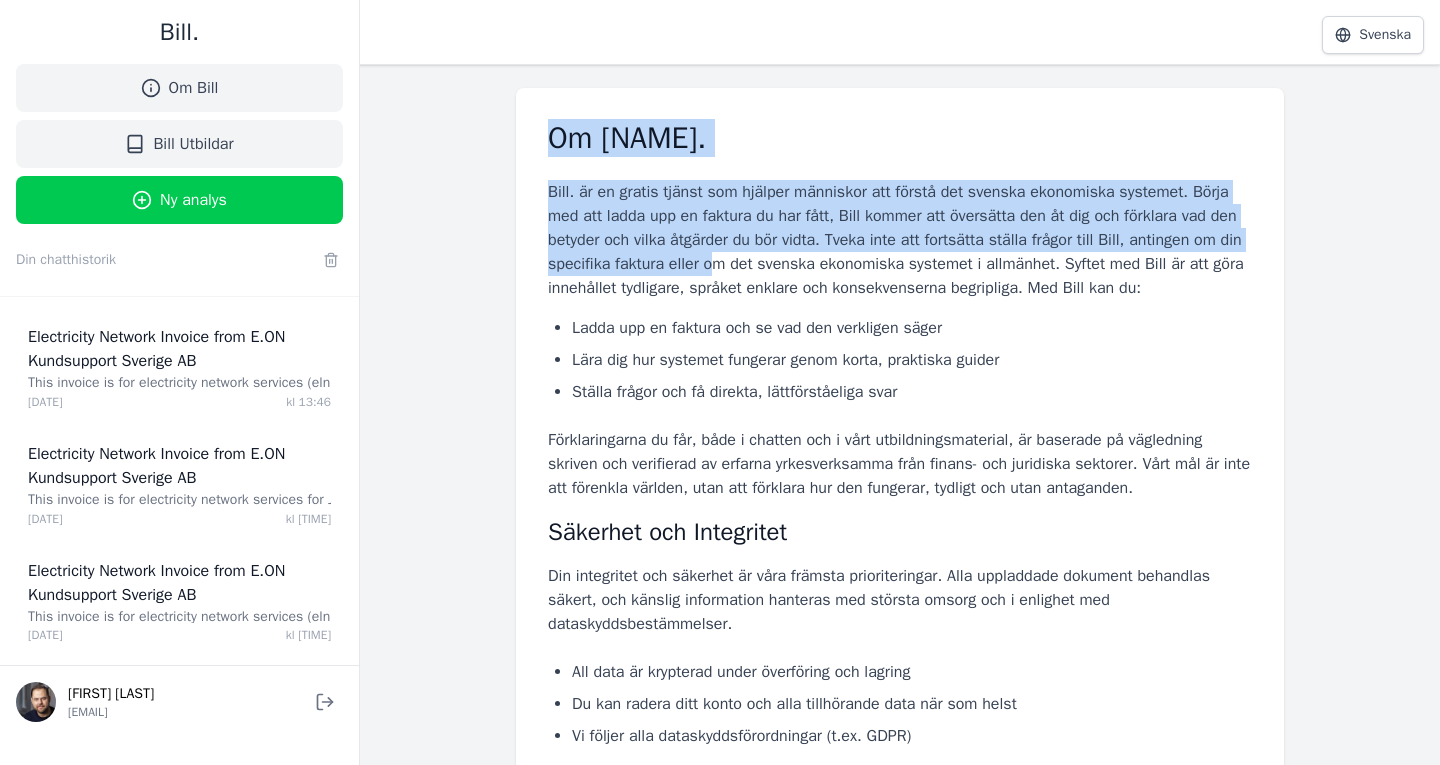 drag, startPoint x: 542, startPoint y: 136, endPoint x: 711, endPoint y: 274, distance: 218.1857 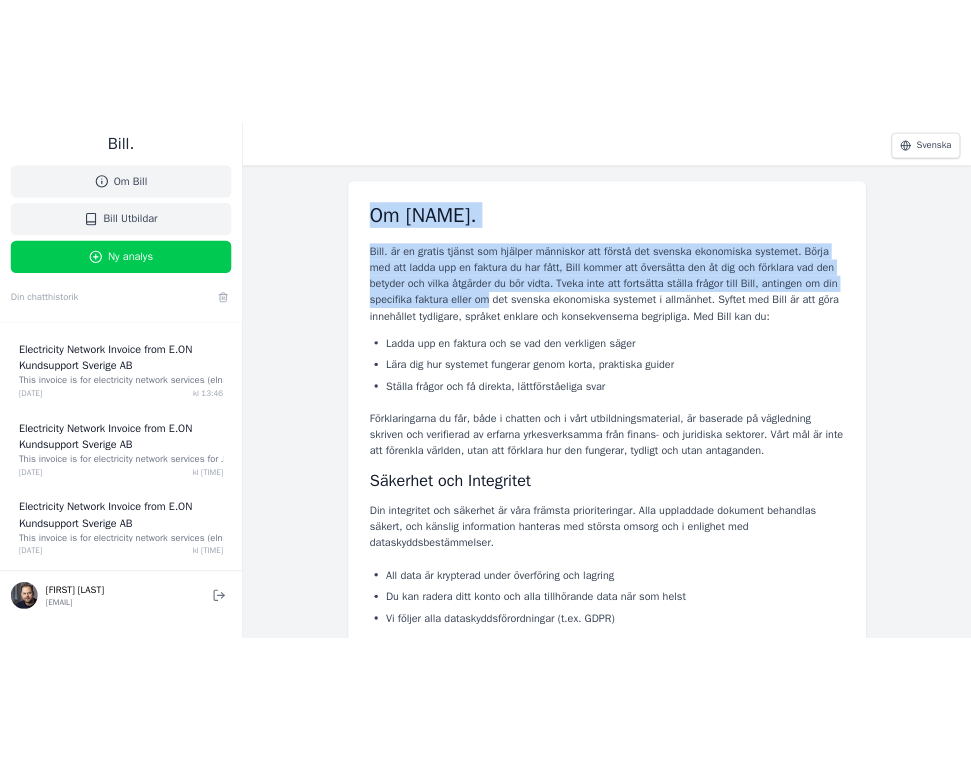scroll, scrollTop: 87, scrollLeft: 0, axis: vertical 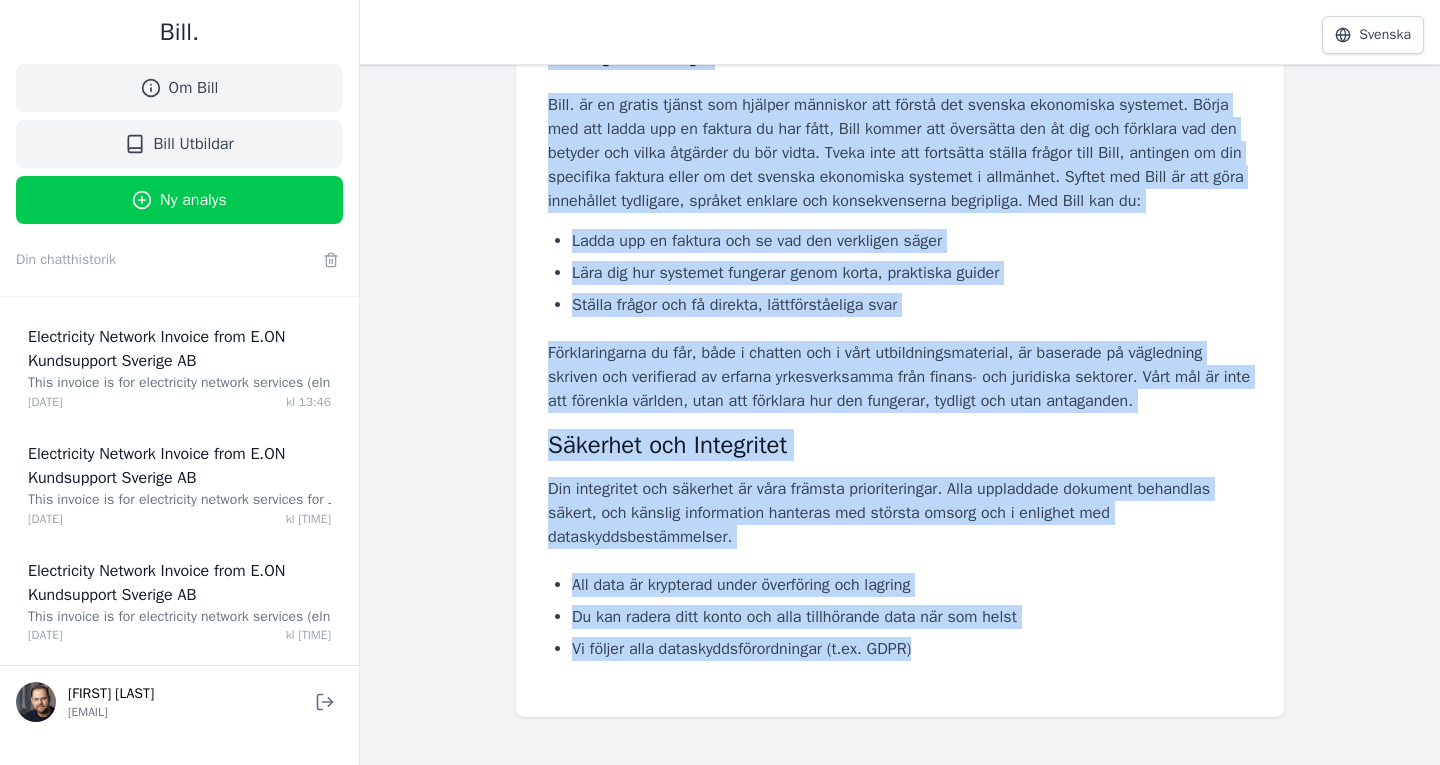 click on "Vi följer alla dataskyddsförordningar (t.ex. GDPR)" at bounding box center [912, 305] 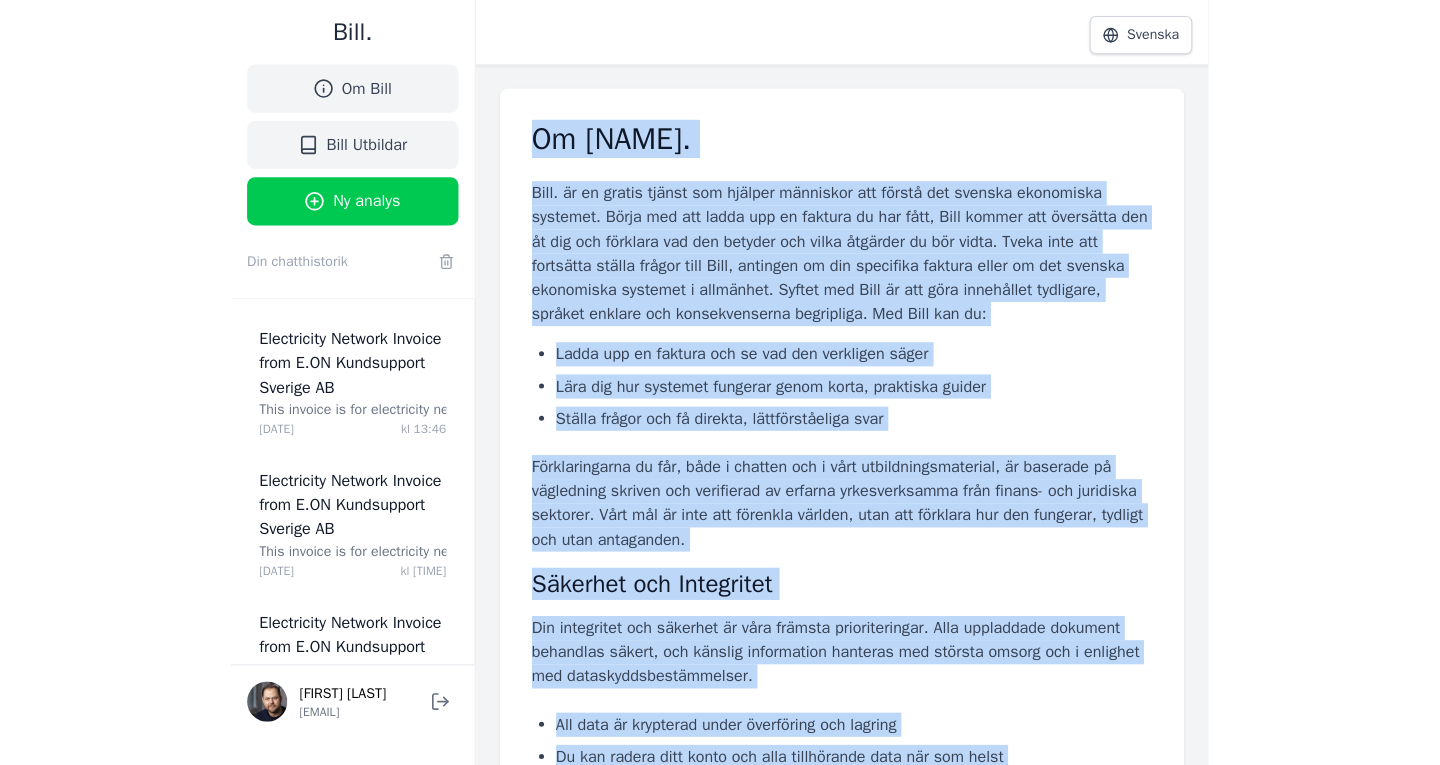 scroll, scrollTop: 0, scrollLeft: 0, axis: both 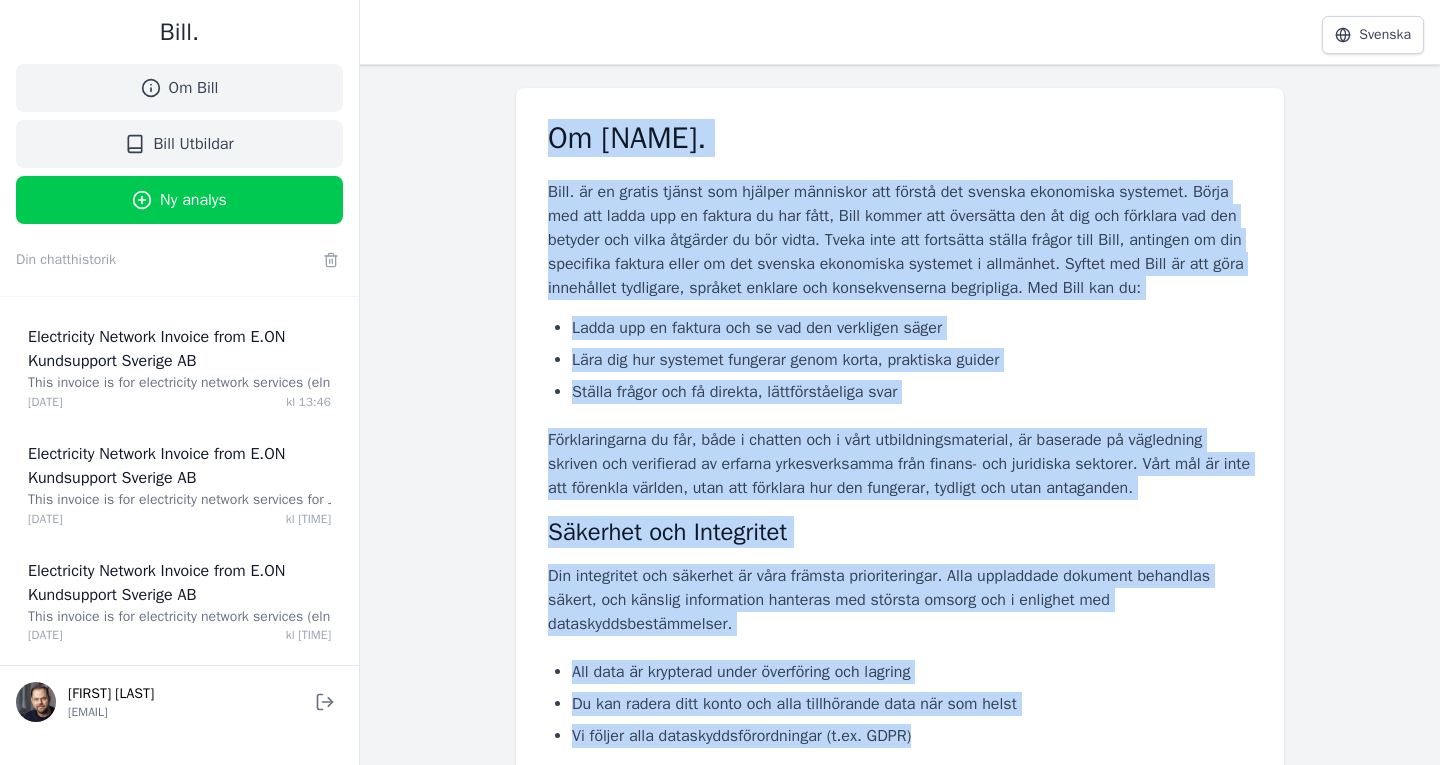 click on "Svenska" at bounding box center (1373, 35) 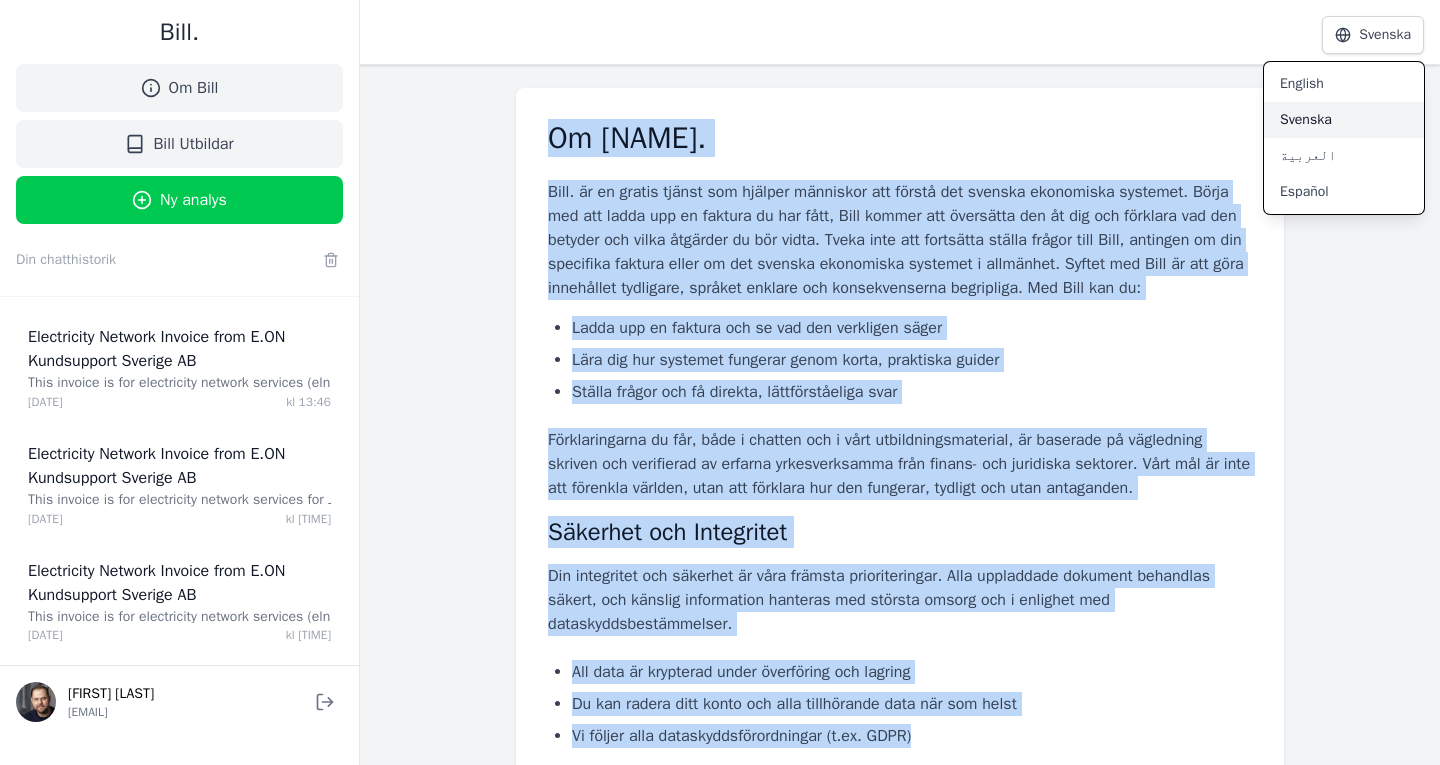 click on "English" at bounding box center (1344, 84) 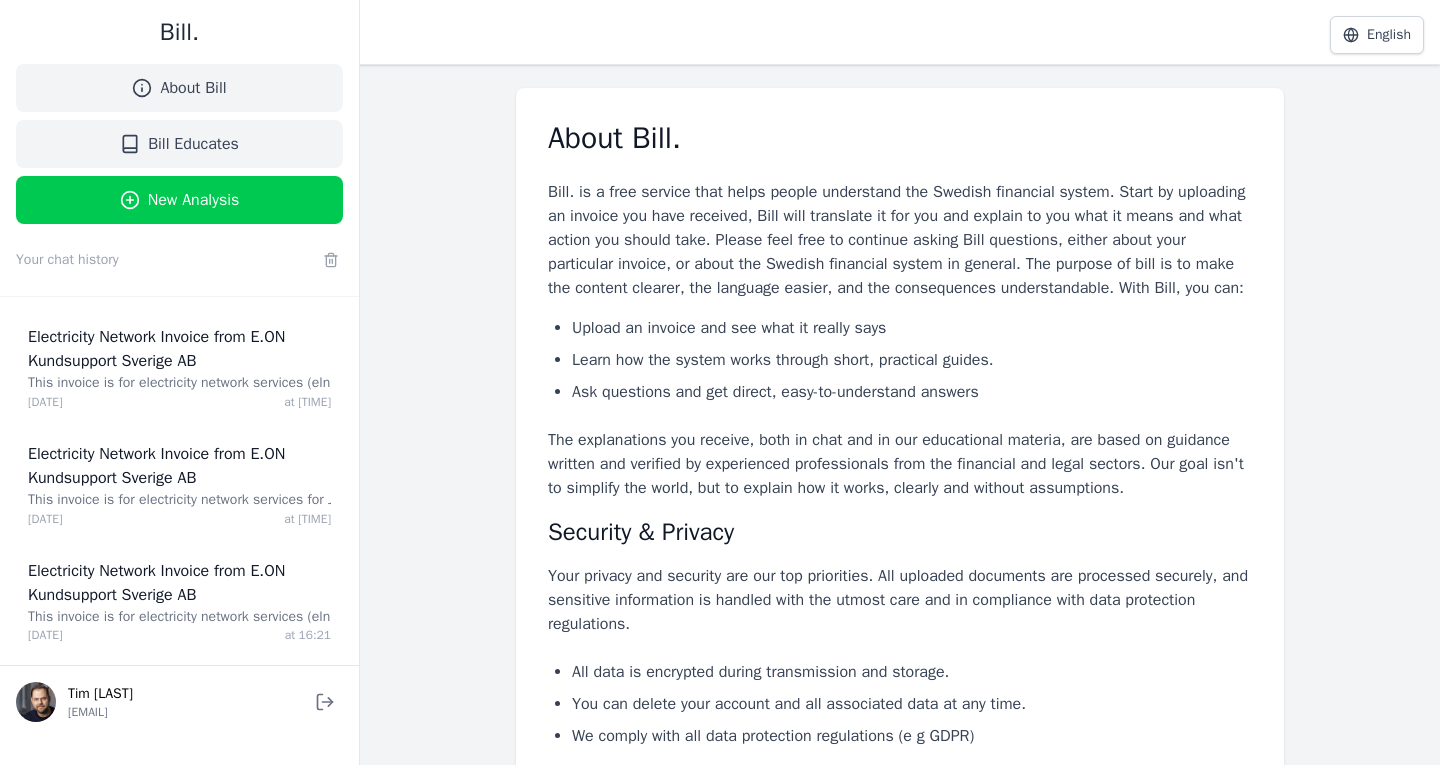 scroll, scrollTop: 0, scrollLeft: 0, axis: both 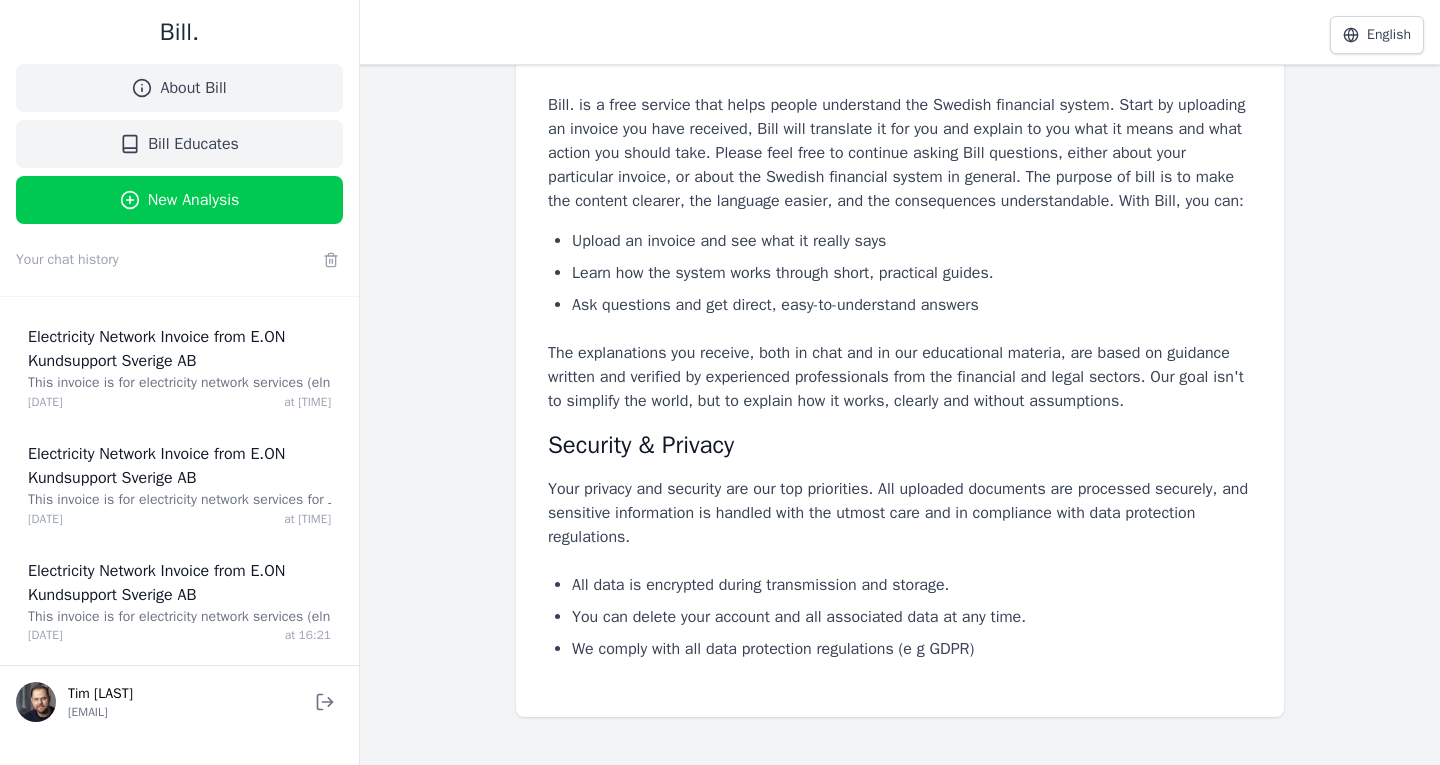 click on "New Analysis" at bounding box center [194, 200] 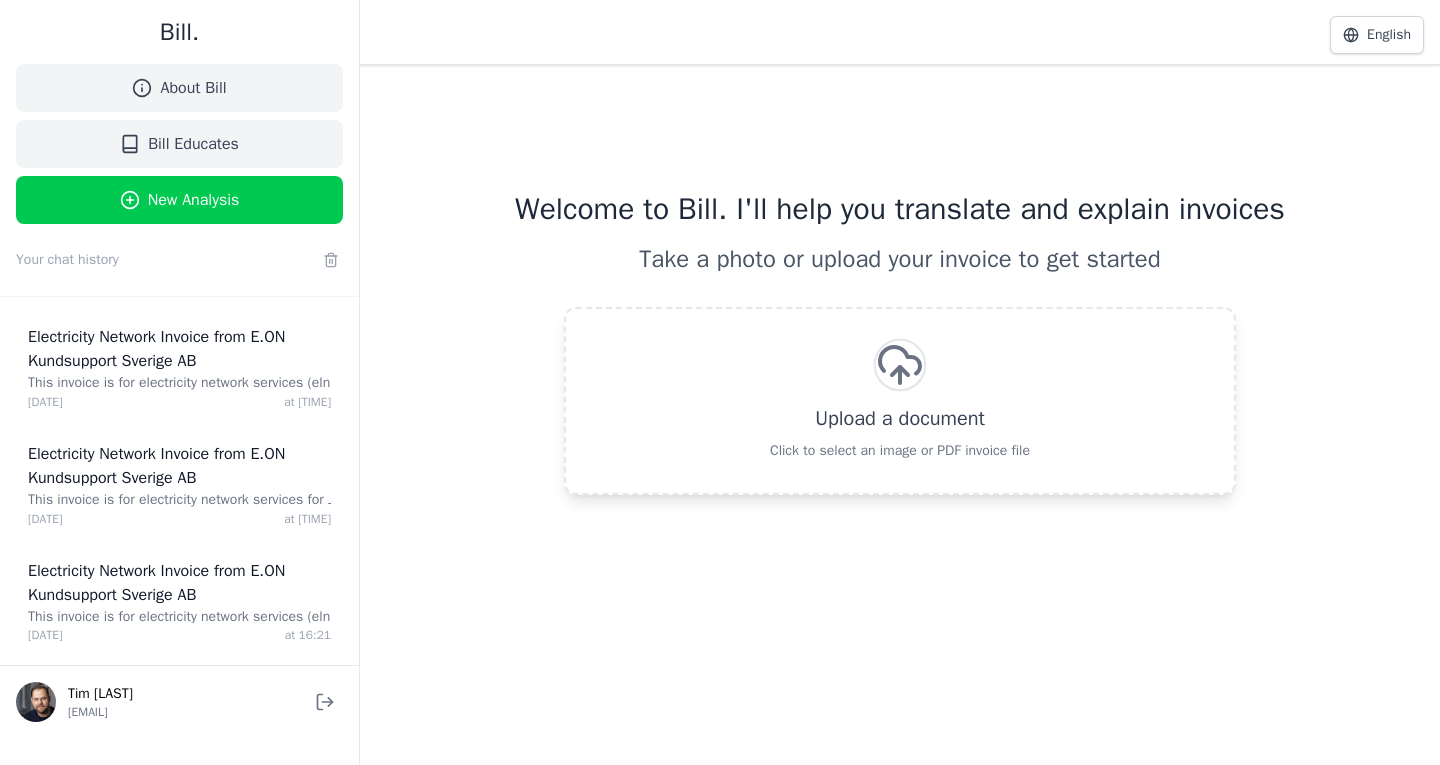 click on "Bill Educates" at bounding box center [193, 144] 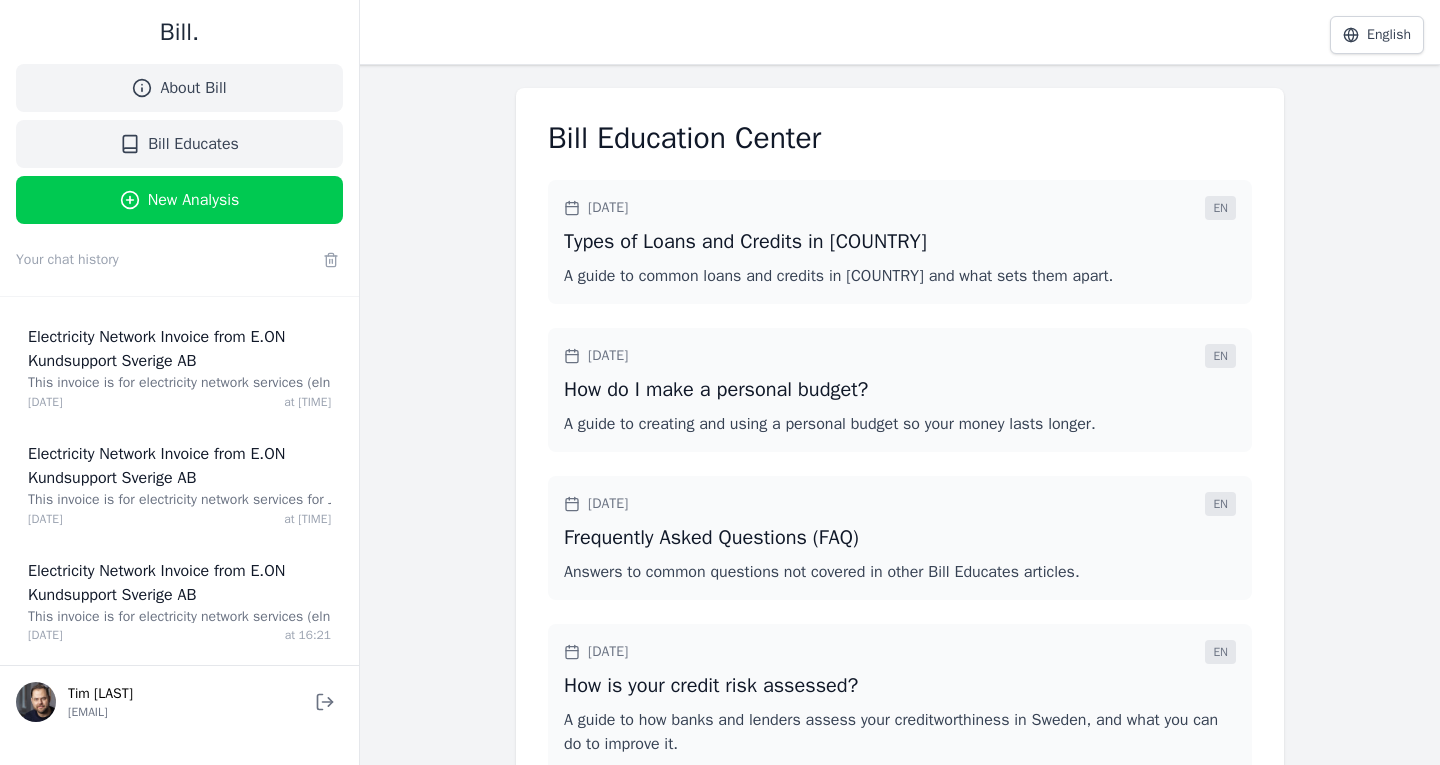click on "About Bill" at bounding box center [193, 88] 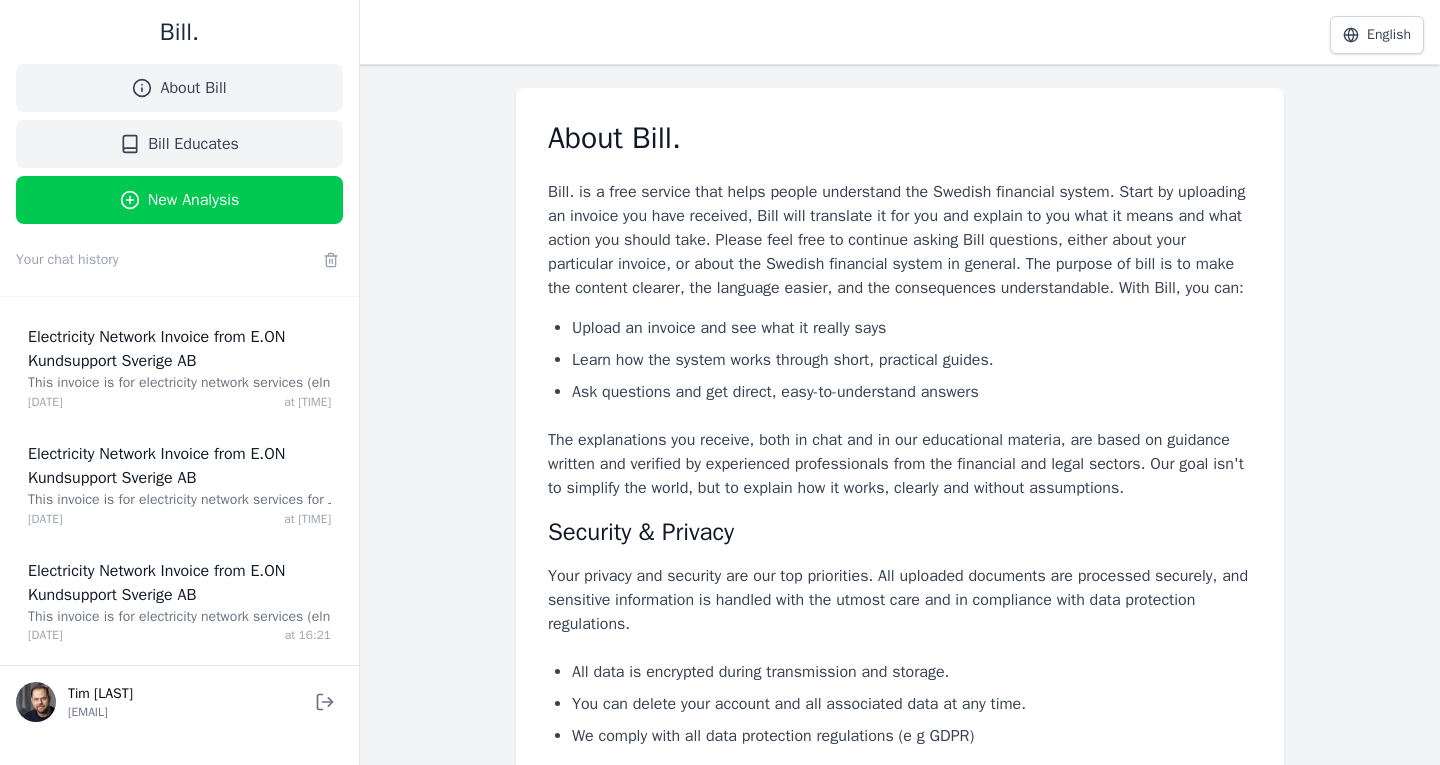 click on "Bill Educates" at bounding box center [193, 144] 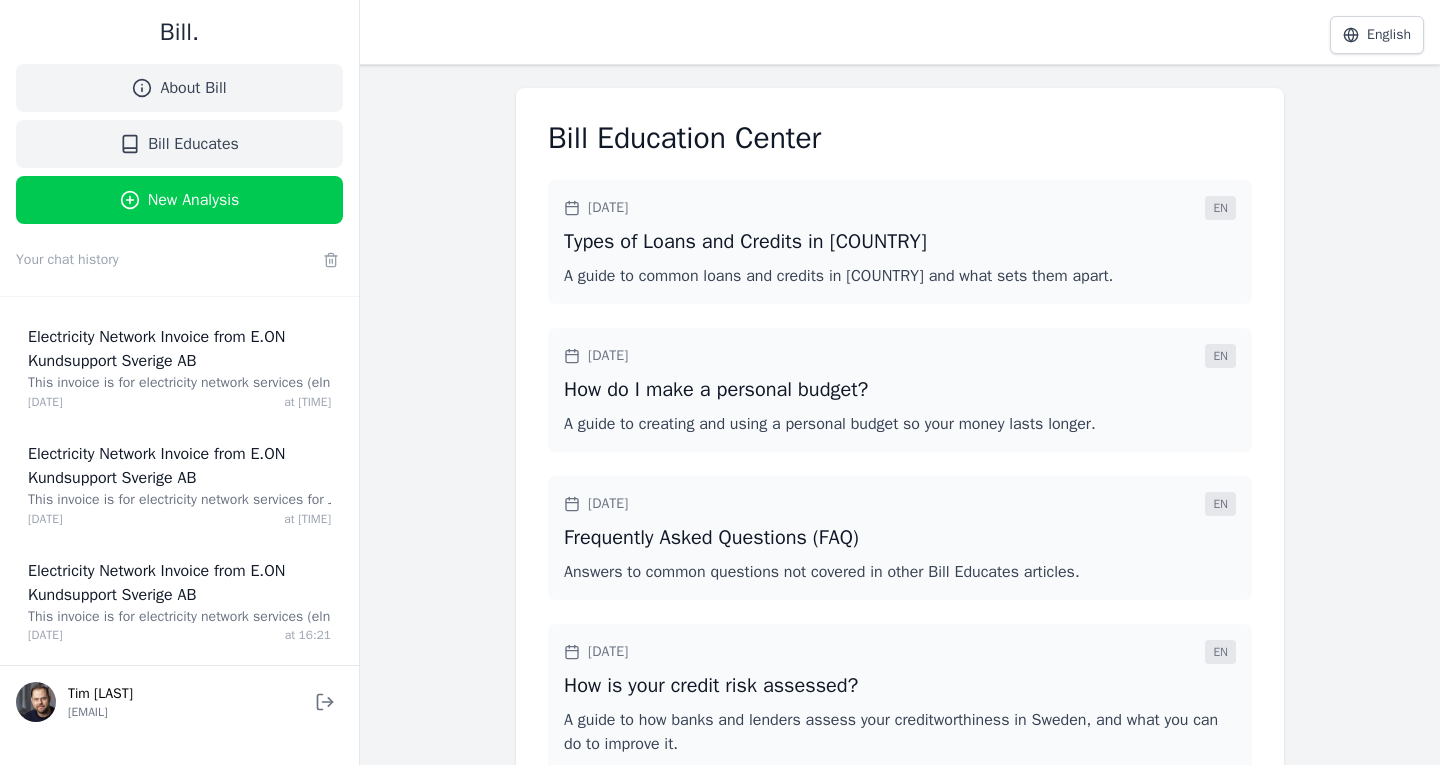 click on "Bill Educates" at bounding box center [193, 144] 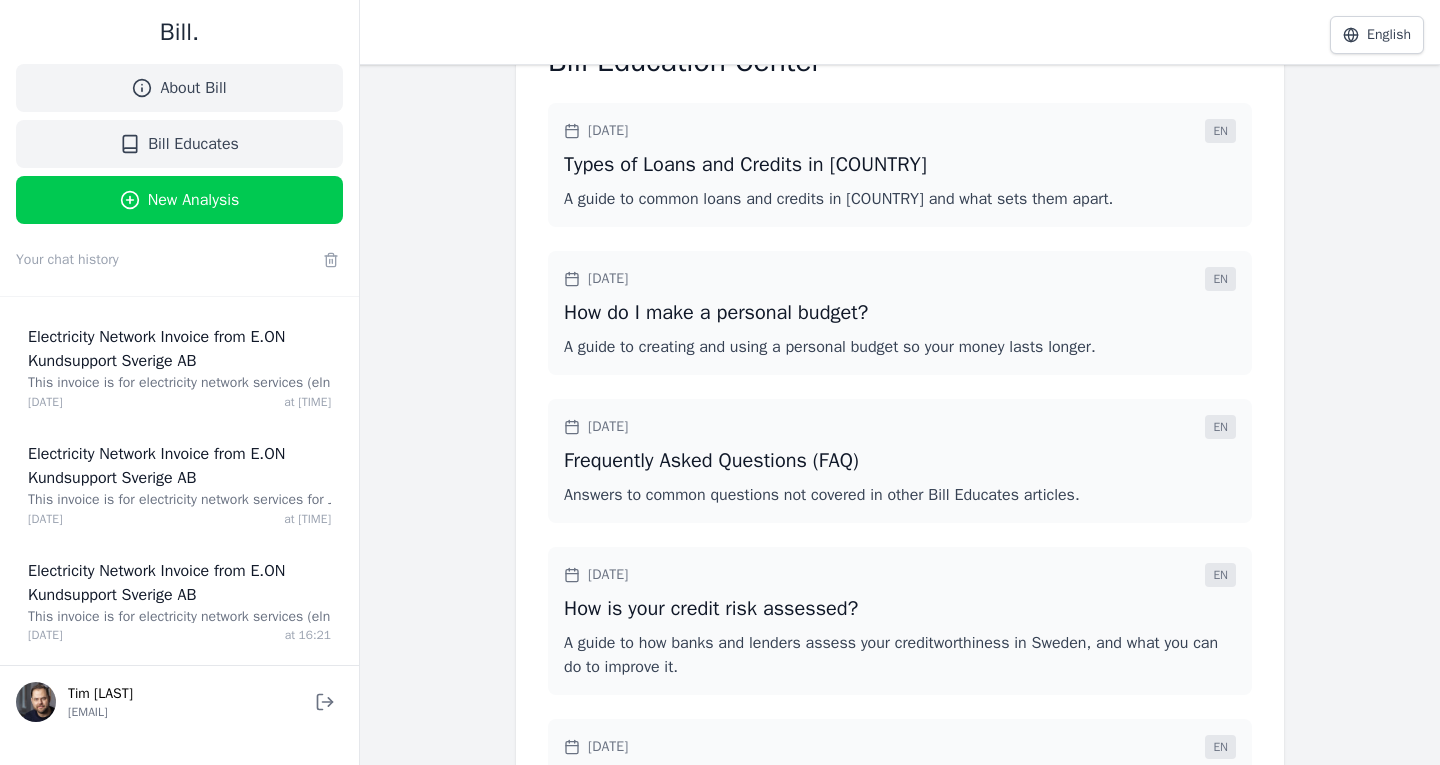 scroll, scrollTop: 0, scrollLeft: 0, axis: both 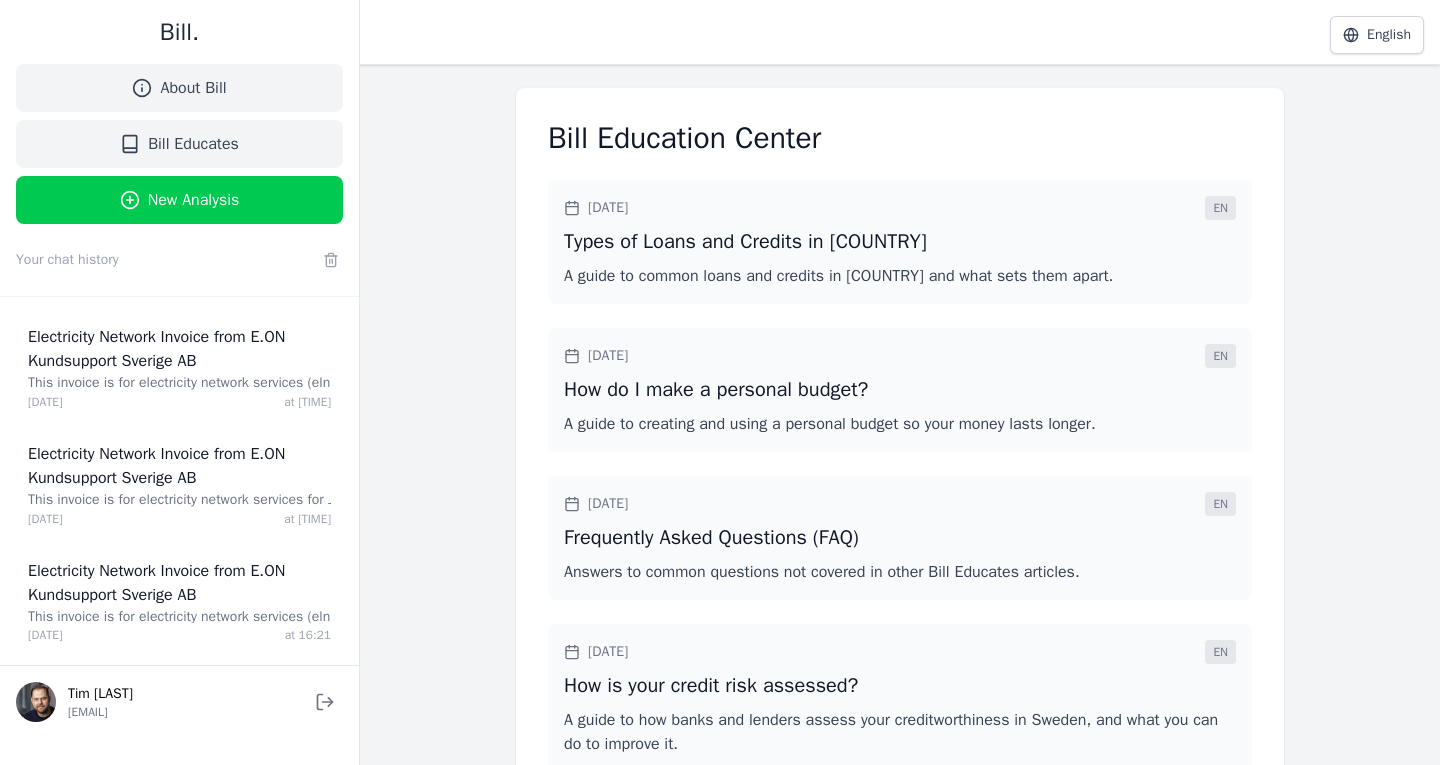 click on "English" at bounding box center (1377, 35) 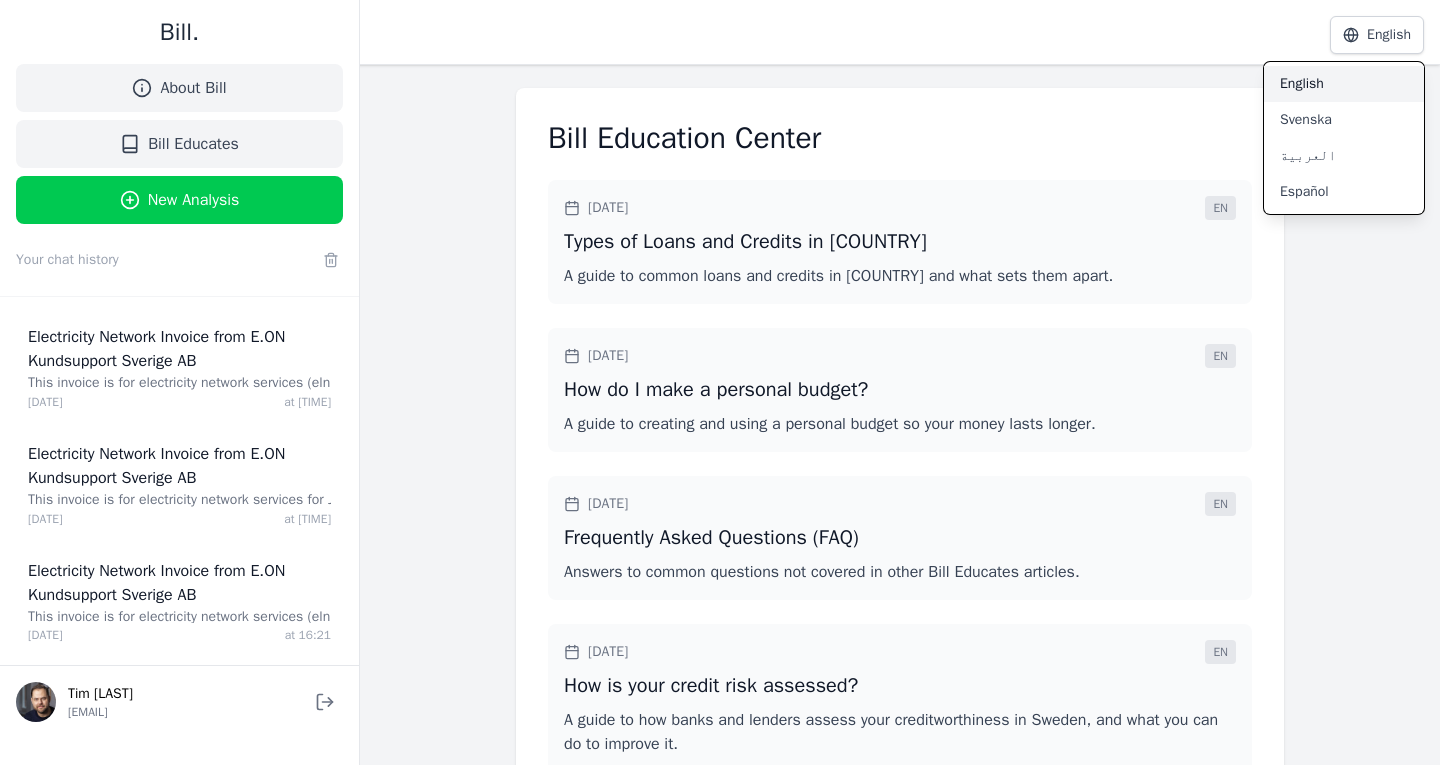 click on "Svenska" at bounding box center (1344, 120) 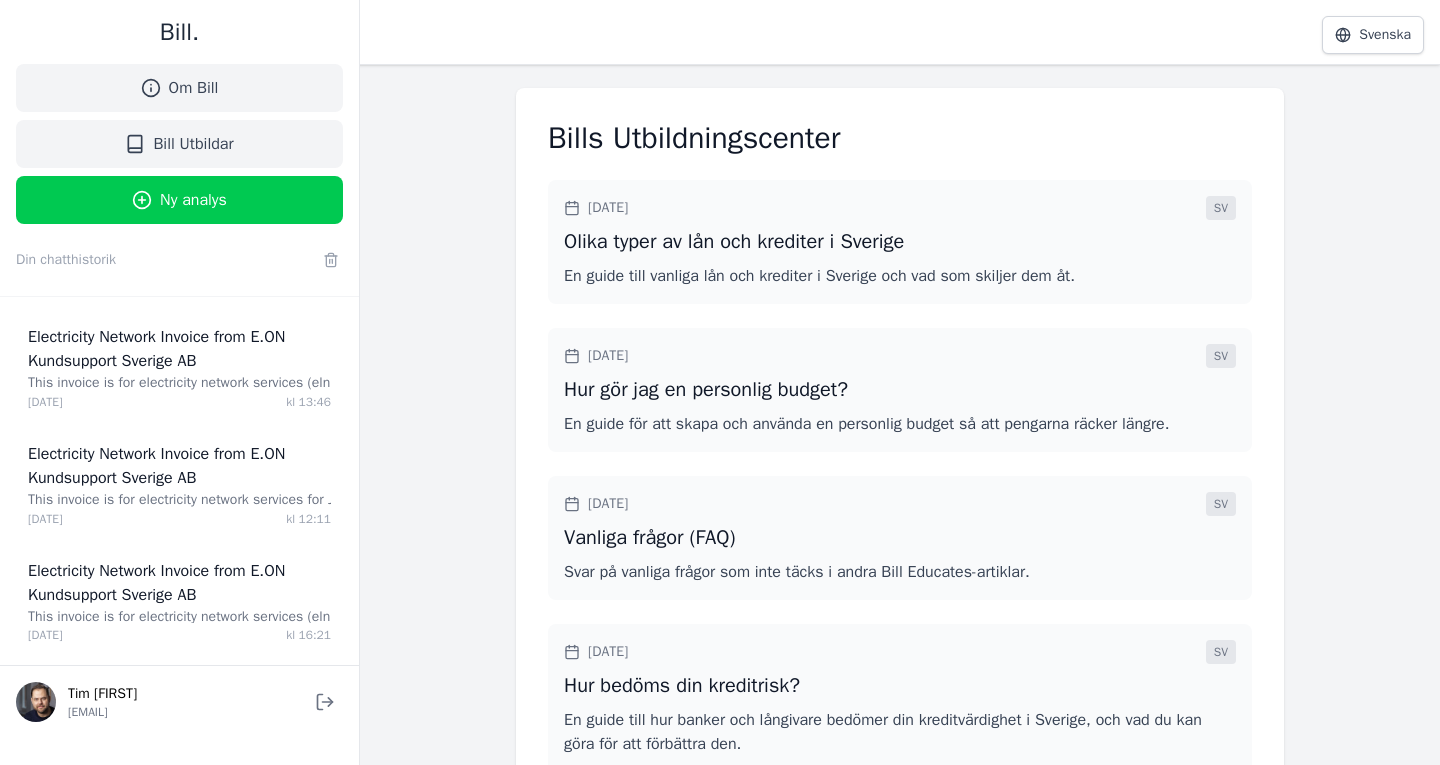 scroll, scrollTop: 0, scrollLeft: 0, axis: both 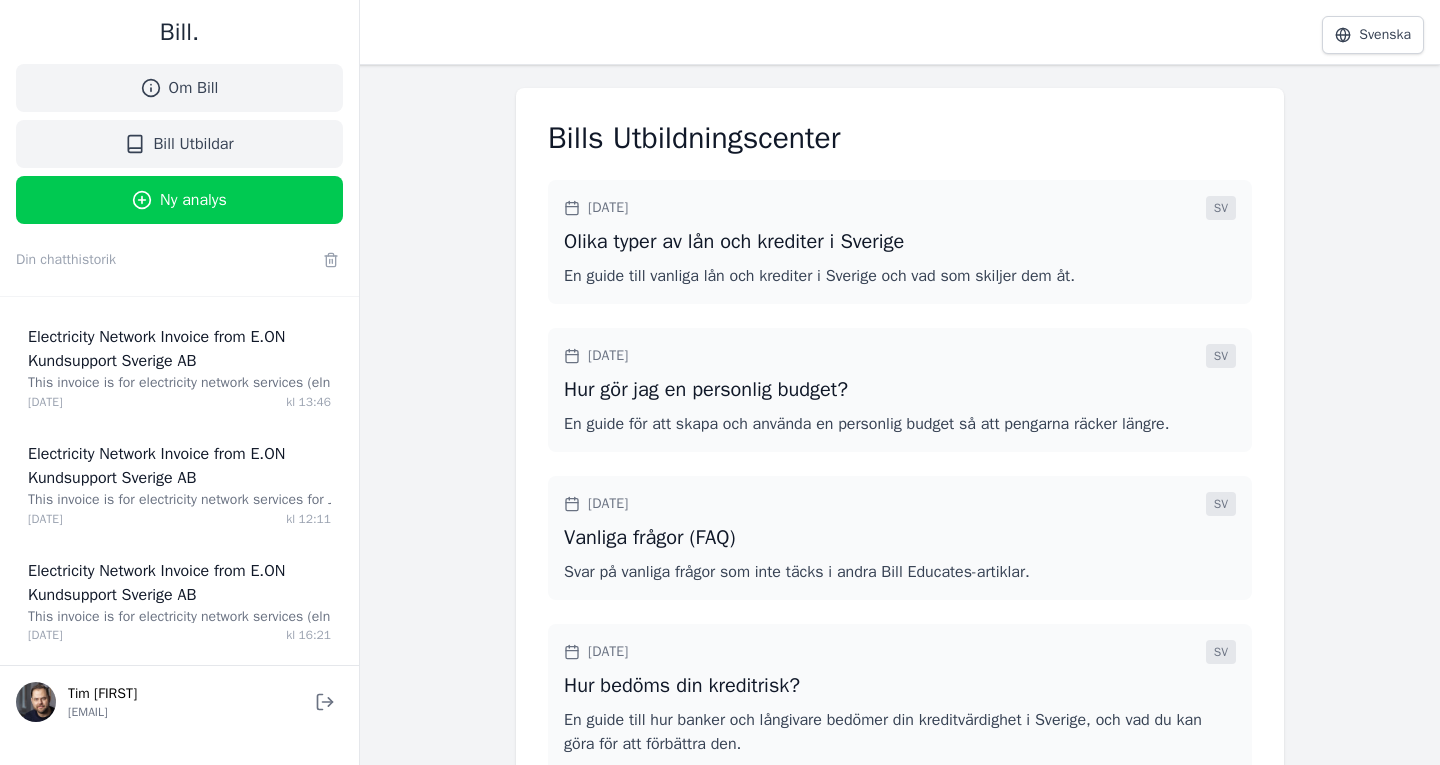 click on "Svenska" at bounding box center [1373, 35] 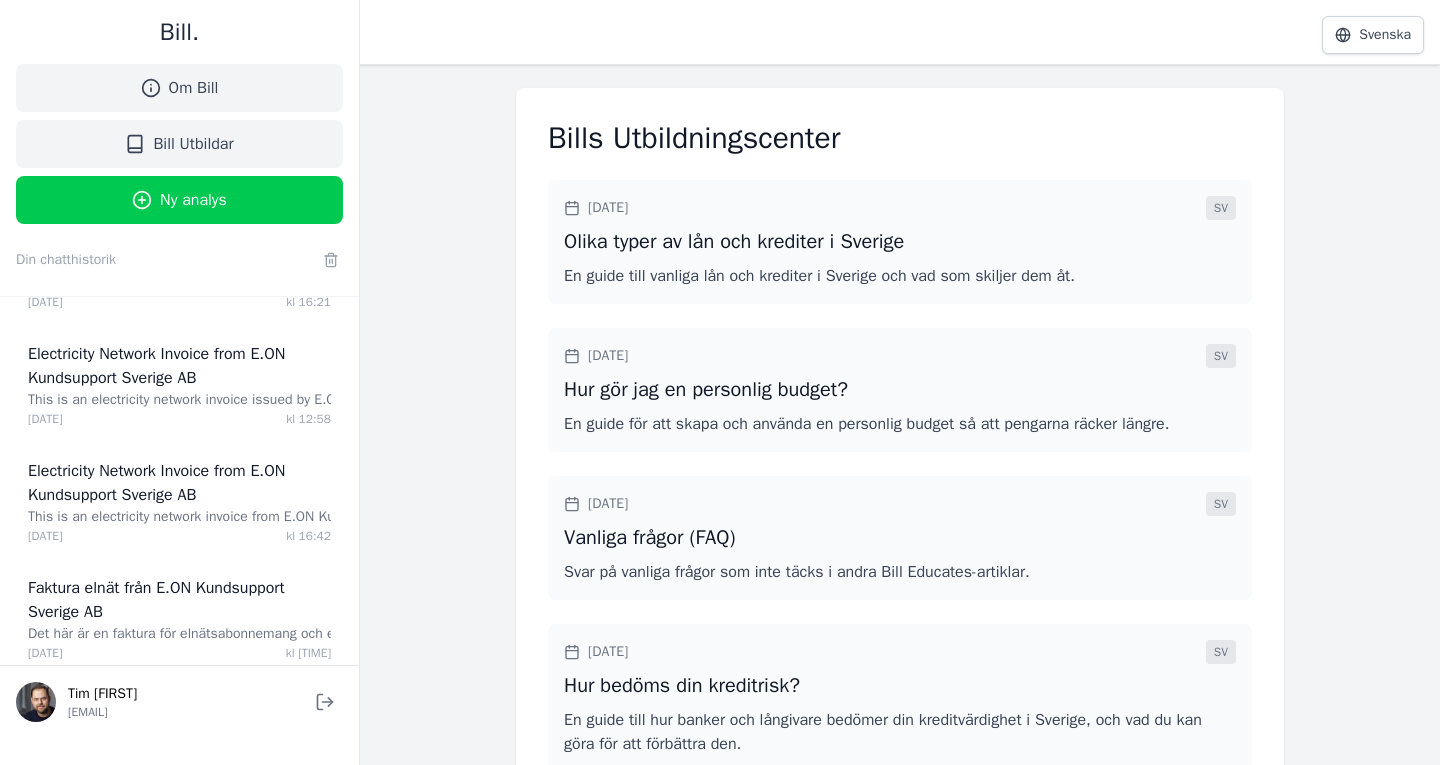 scroll, scrollTop: 337, scrollLeft: 0, axis: vertical 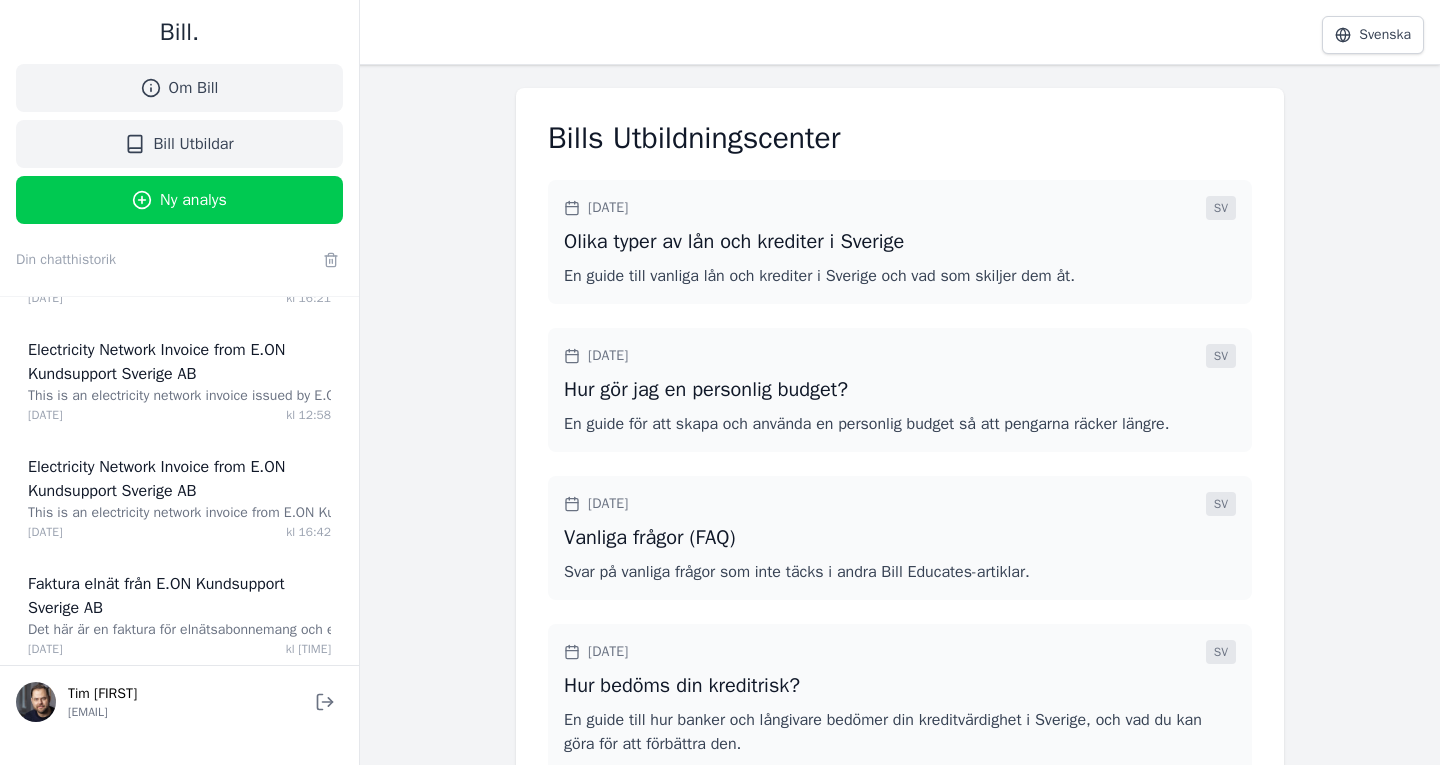 click at bounding box center (325, 702) 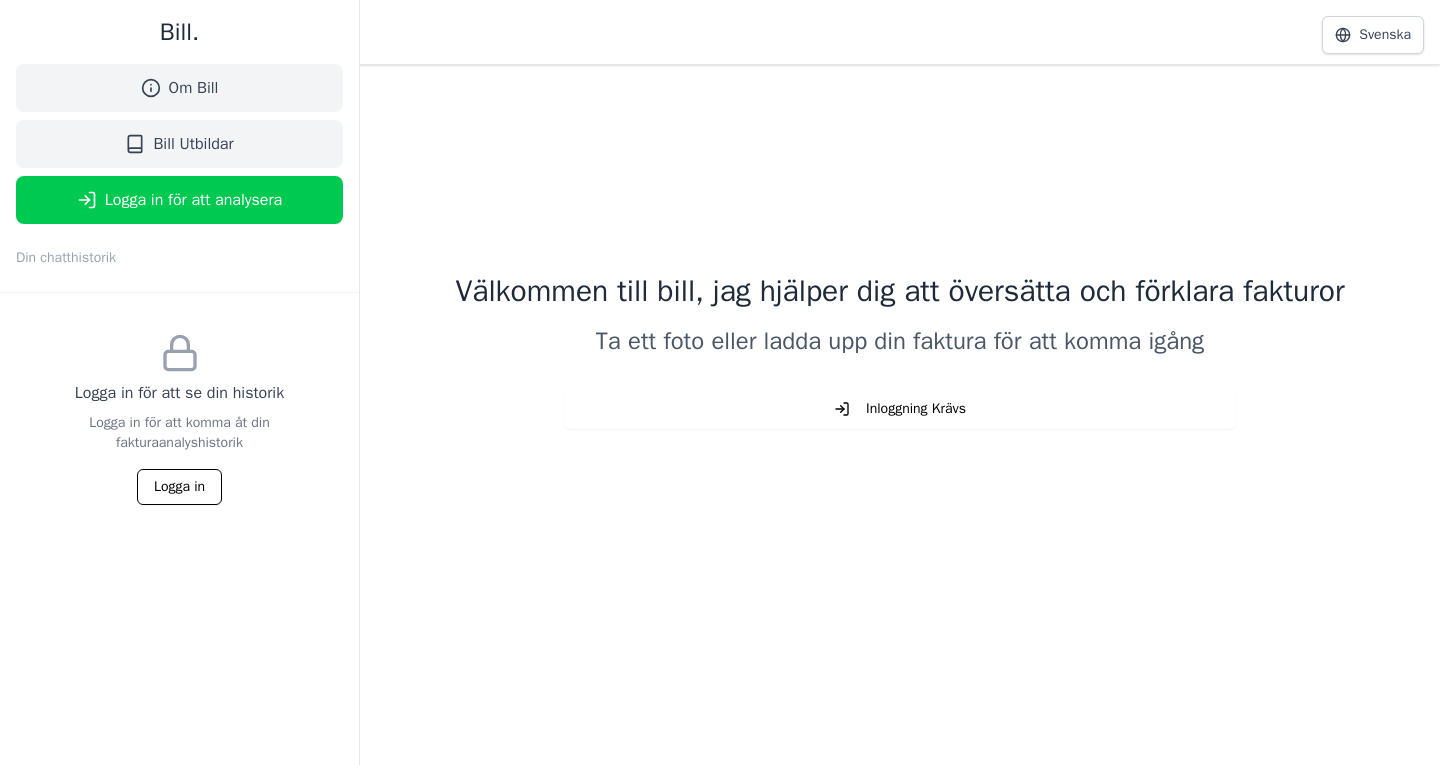 scroll, scrollTop: 0, scrollLeft: 0, axis: both 